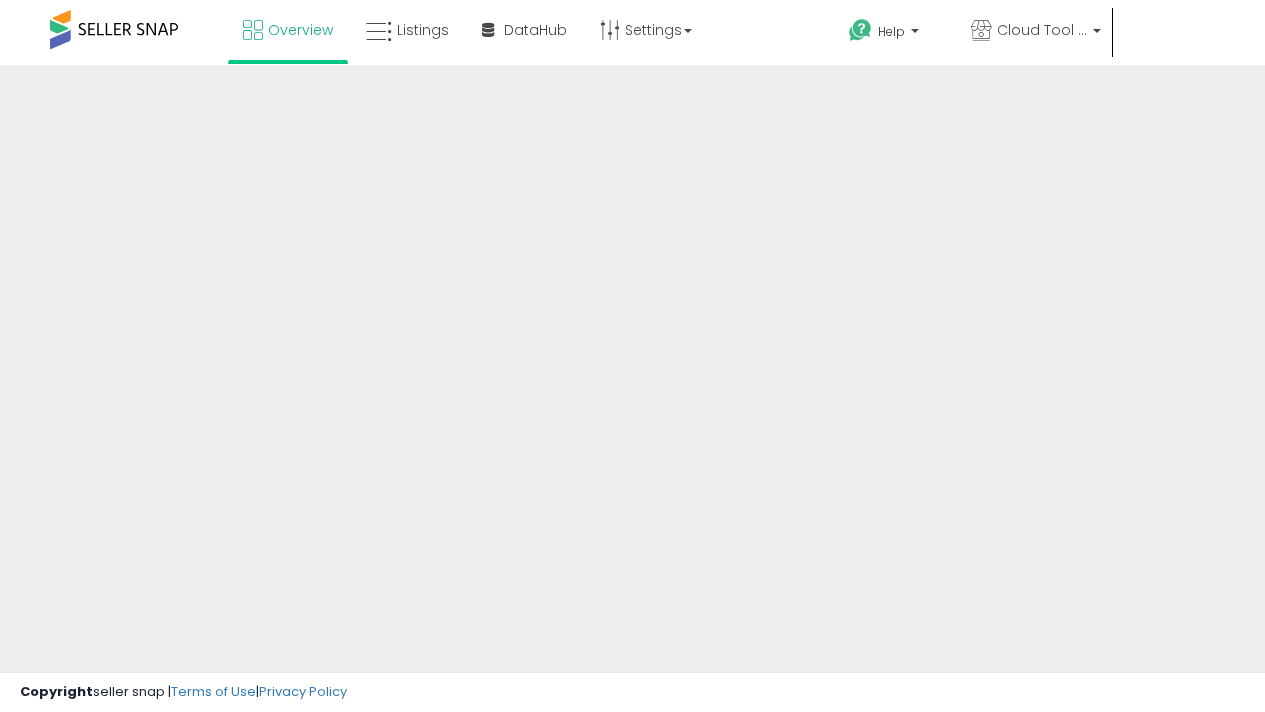 scroll, scrollTop: 0, scrollLeft: 0, axis: both 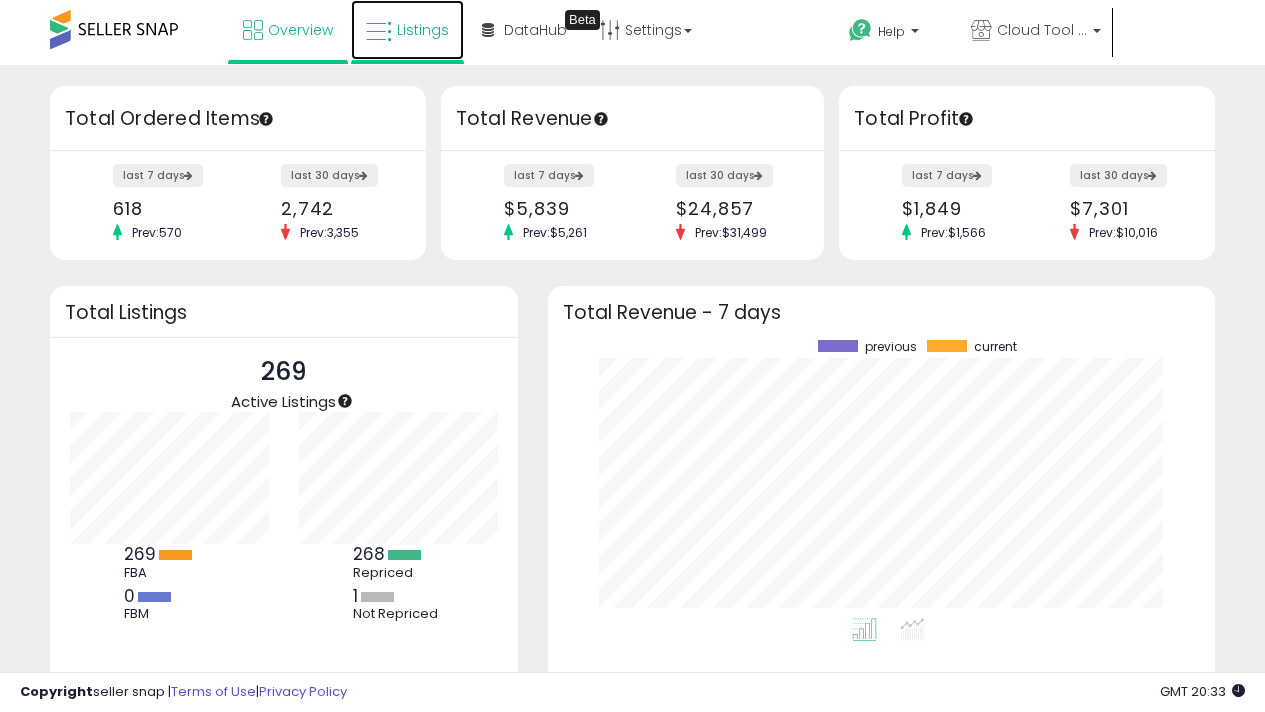 click on "Listings" at bounding box center [423, 30] 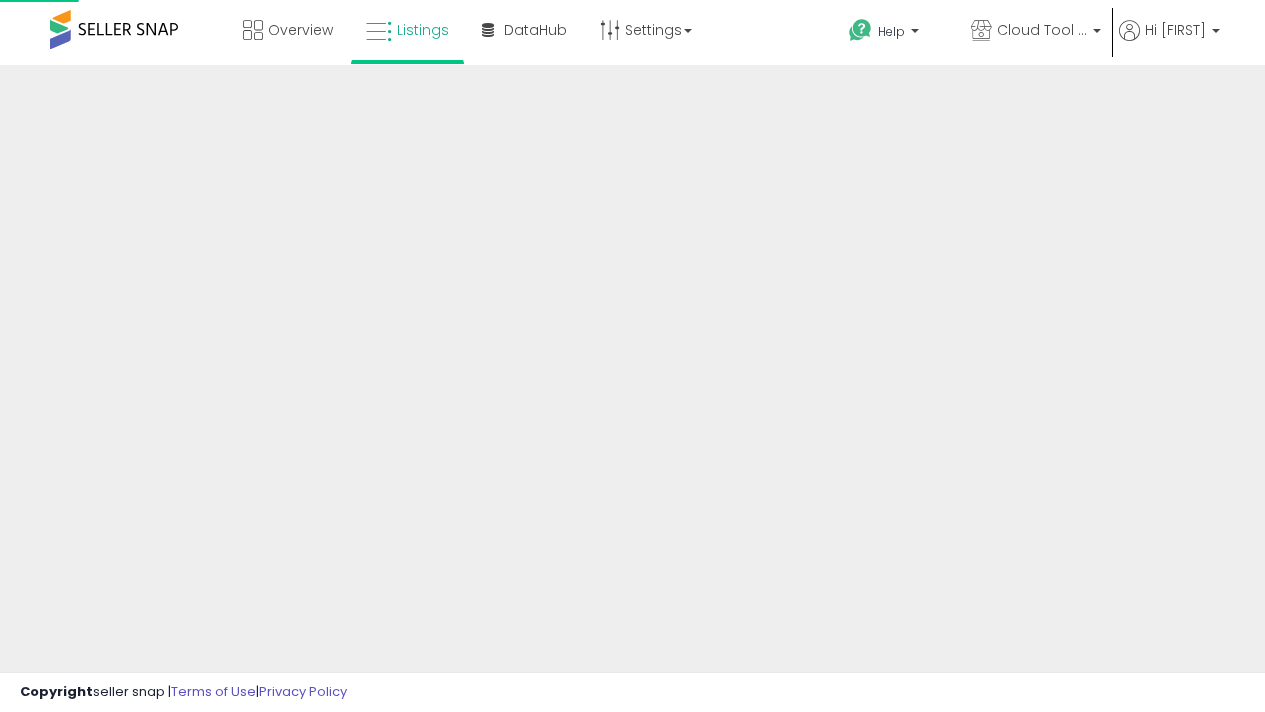 scroll, scrollTop: 0, scrollLeft: 0, axis: both 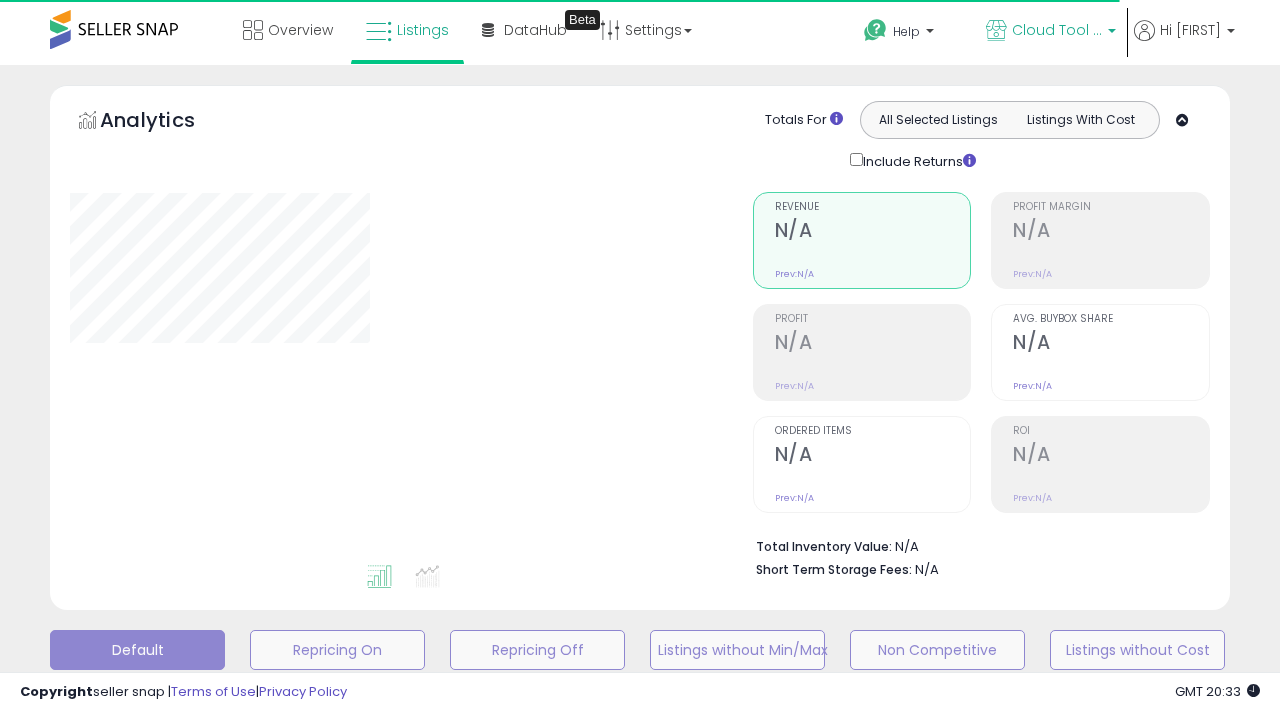 click on "Cloud Tool Supply" at bounding box center (1057, 30) 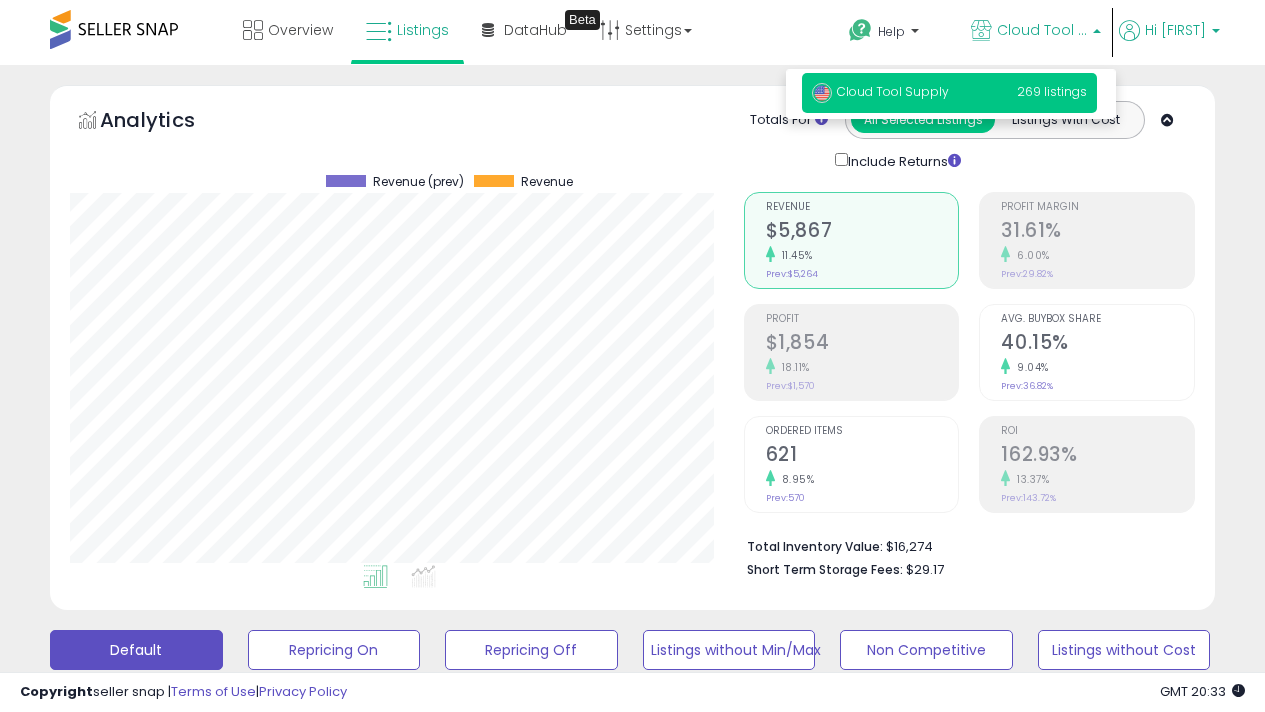 scroll, scrollTop: 999590, scrollLeft: 999326, axis: both 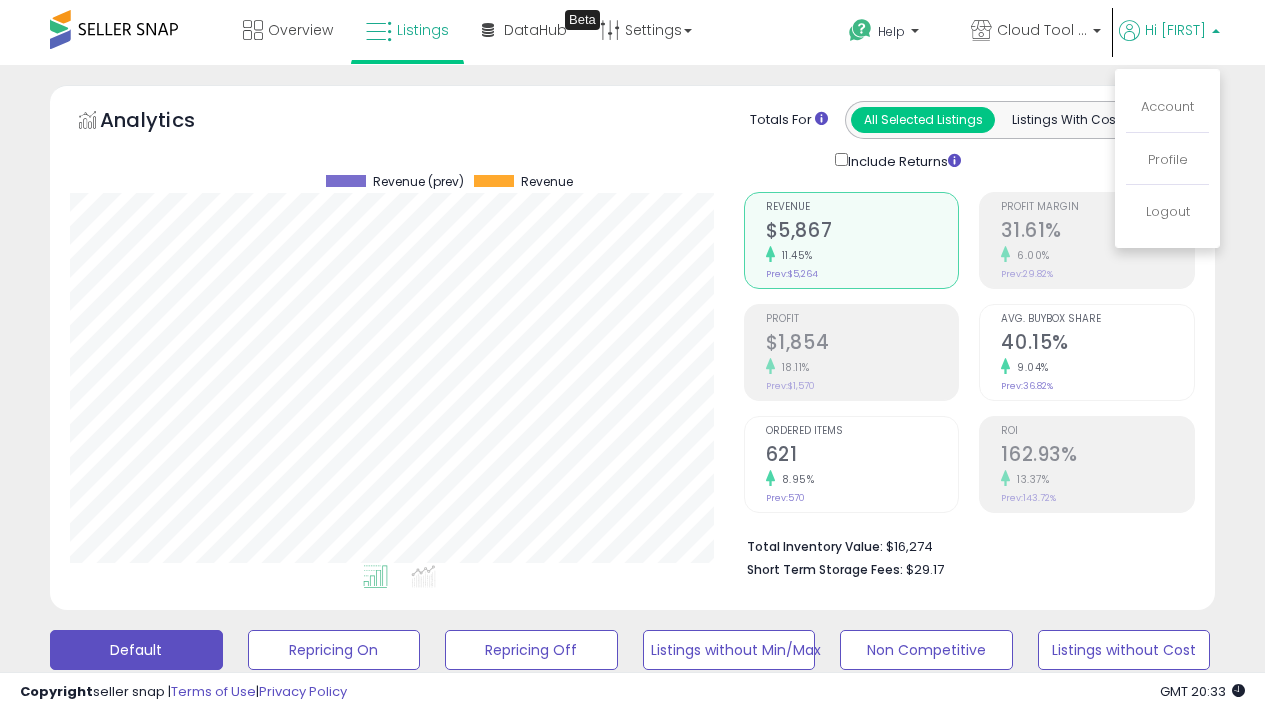 click on "Account" at bounding box center [1167, 108] 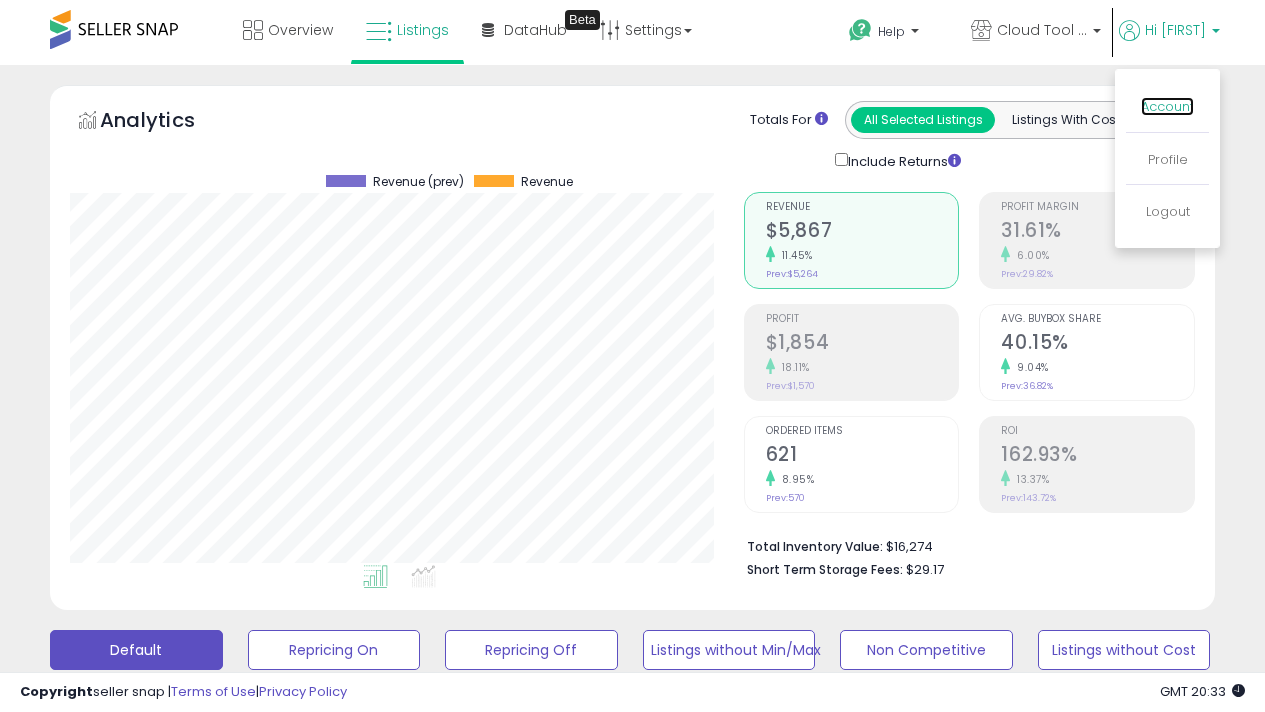 click on "Account" at bounding box center [1167, 106] 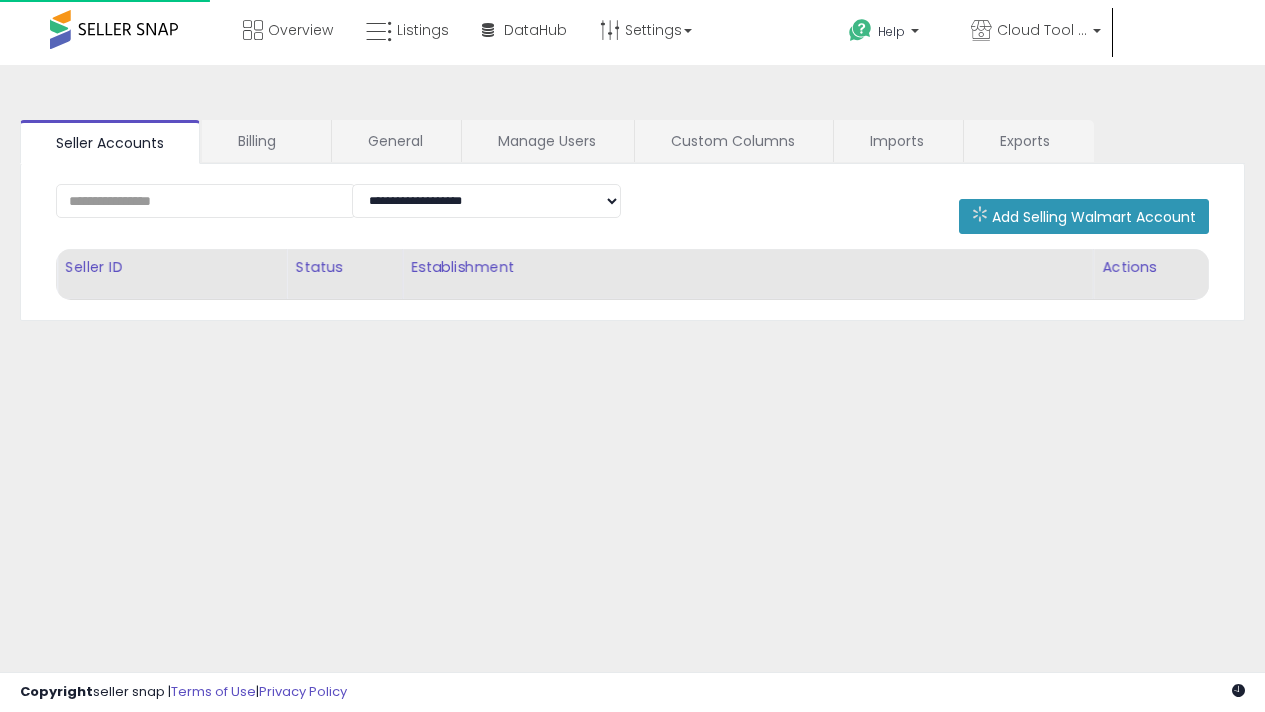 scroll, scrollTop: 0, scrollLeft: 0, axis: both 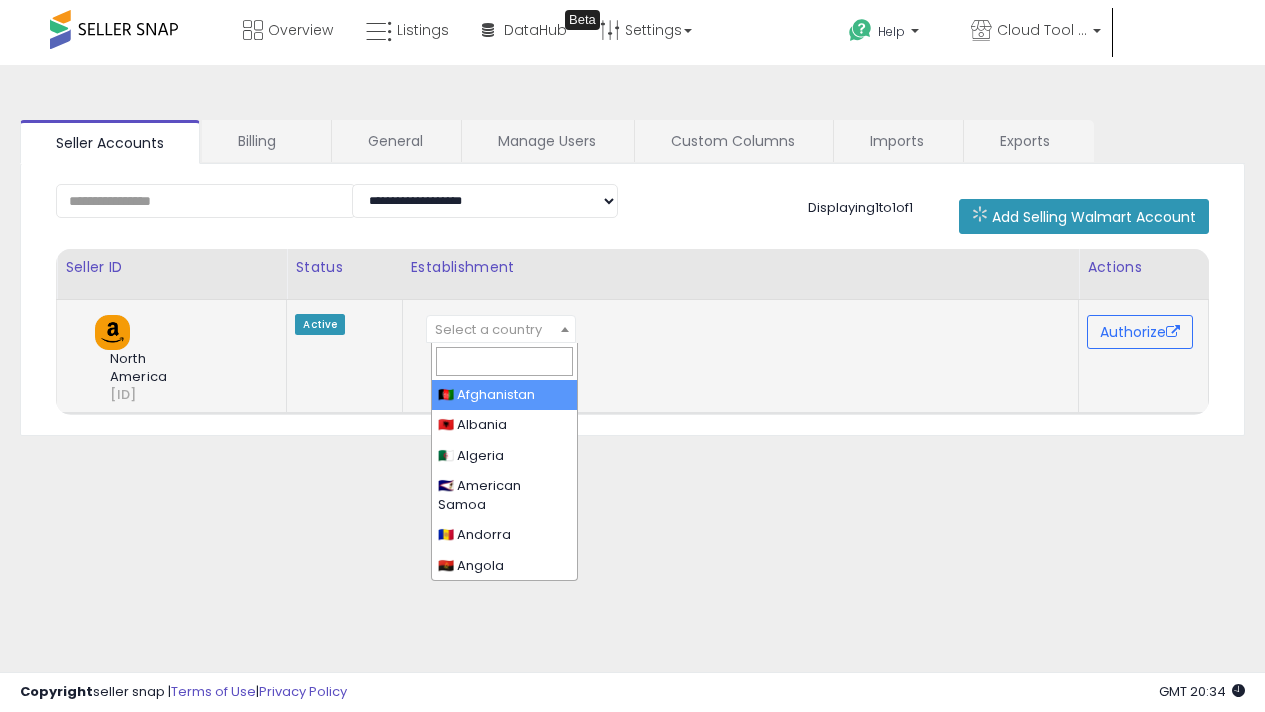 click on "Select a country" at bounding box center [488, 329] 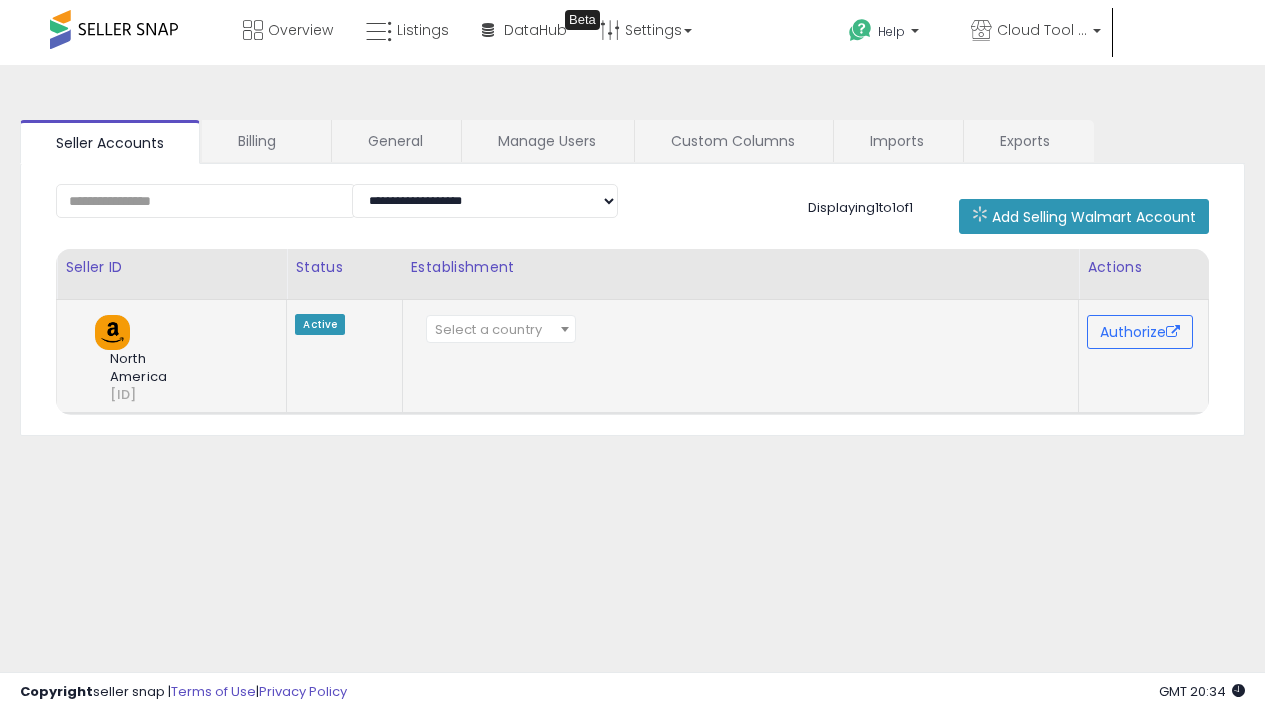 click on "Select a country" at bounding box center (488, 329) 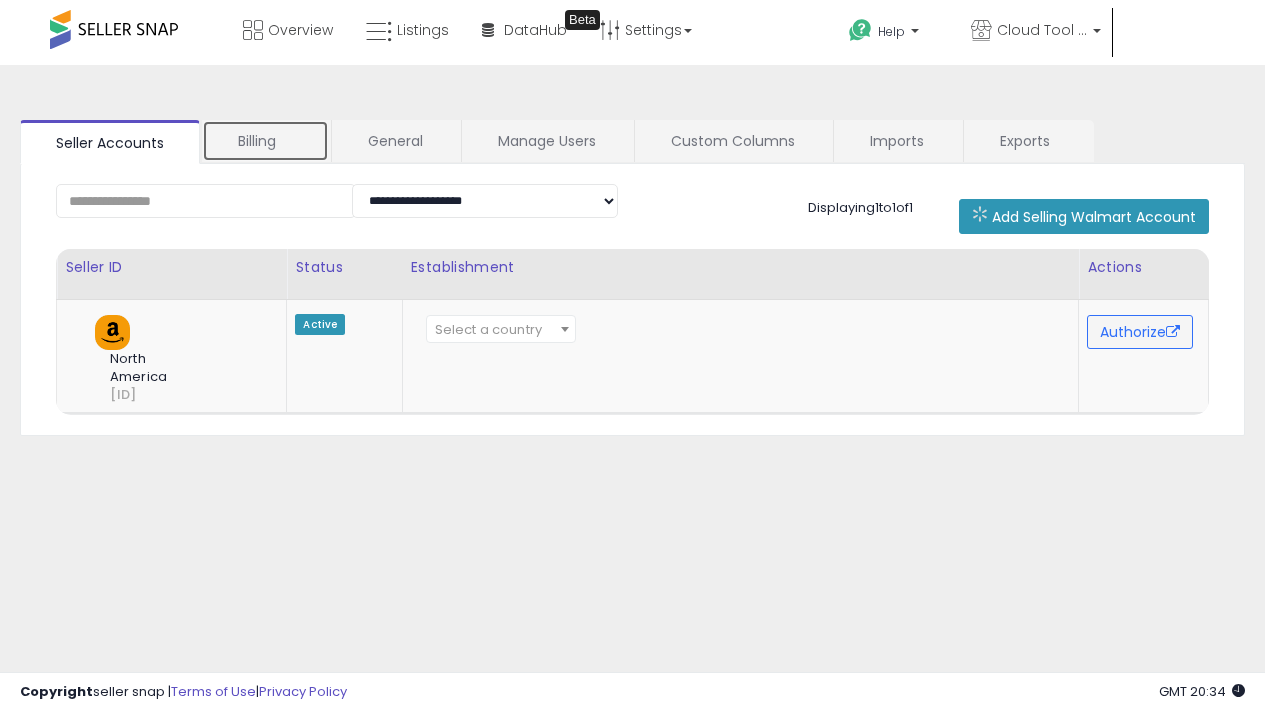 click on "Billing" at bounding box center [265, 141] 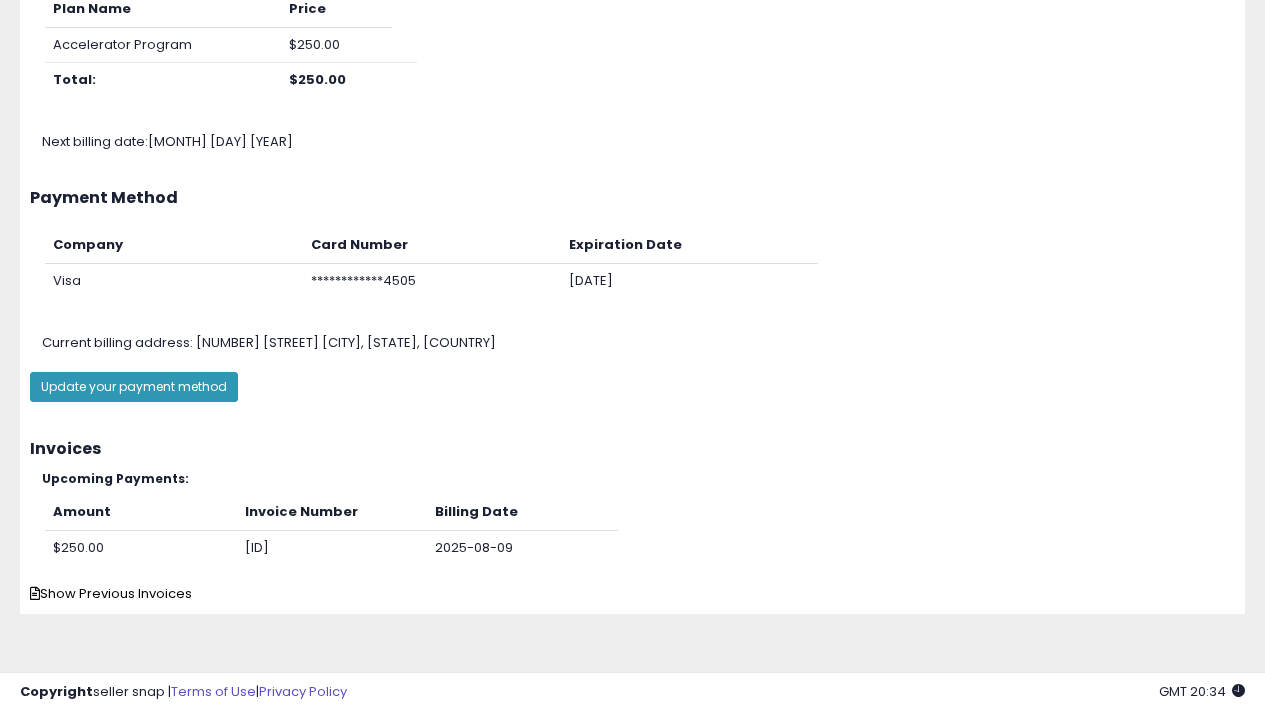 scroll, scrollTop: 0, scrollLeft: 0, axis: both 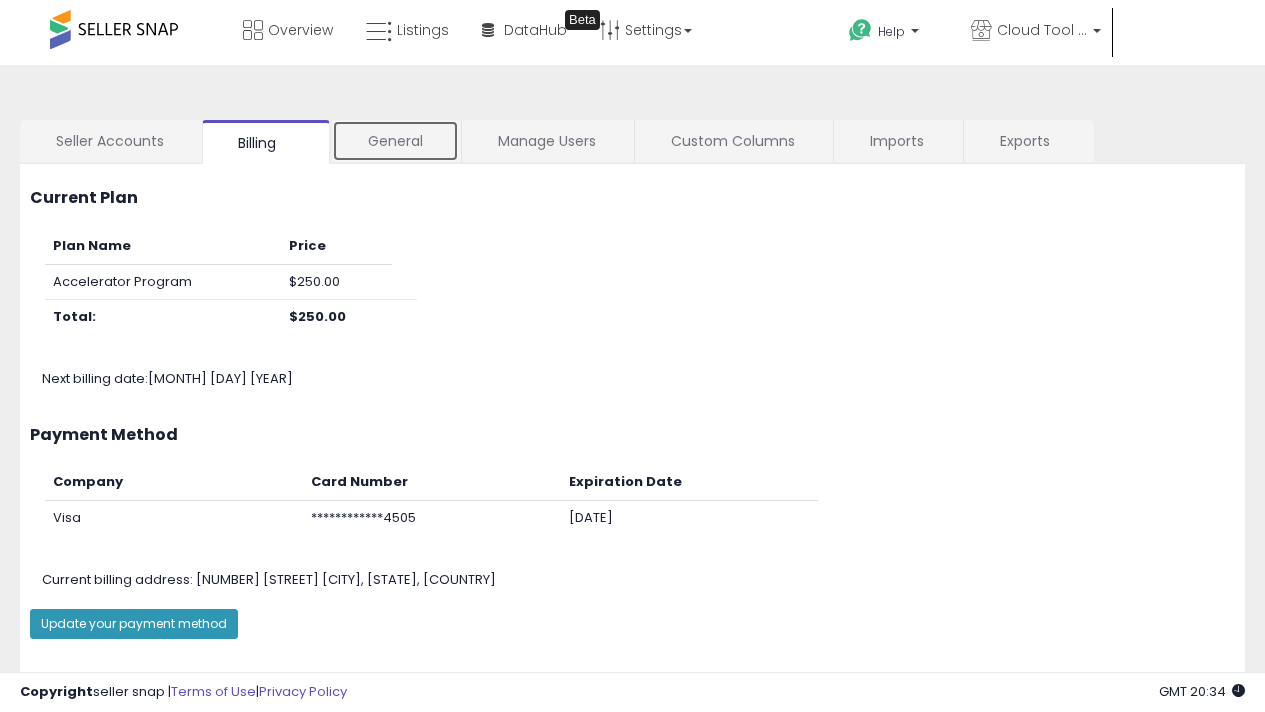 click on "General" at bounding box center [395, 141] 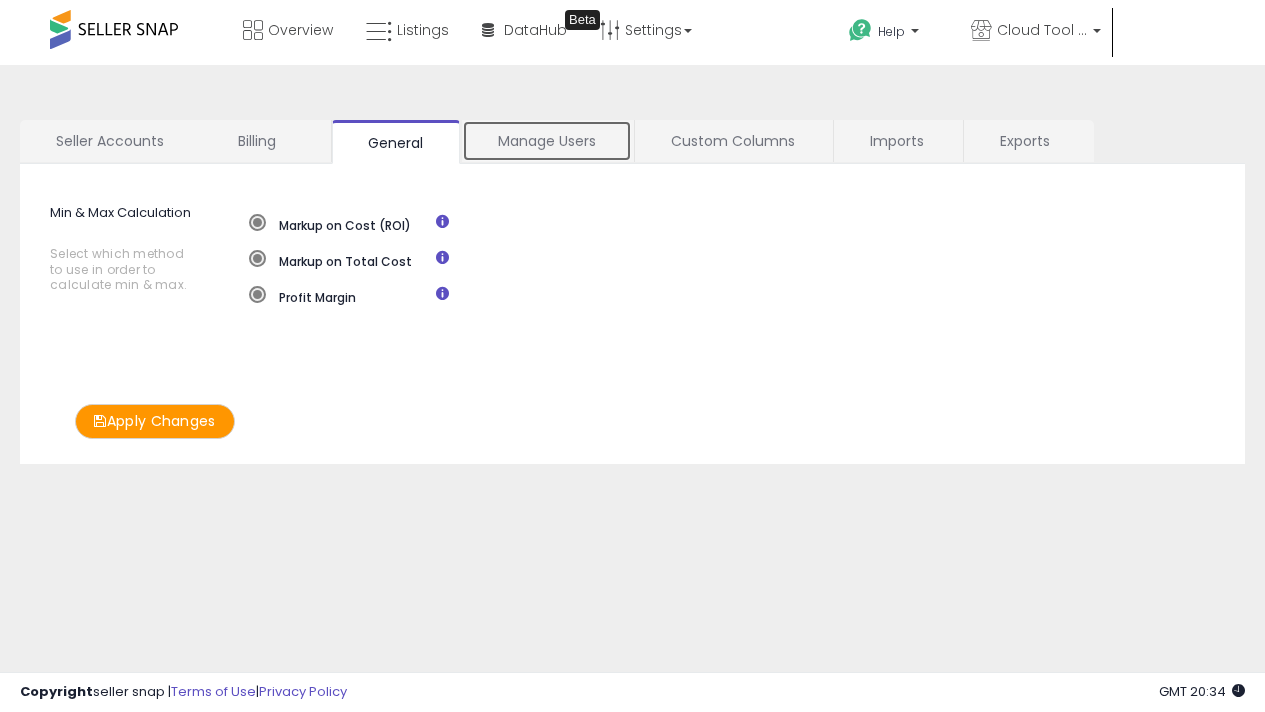 click on "Manage Users" at bounding box center [547, 141] 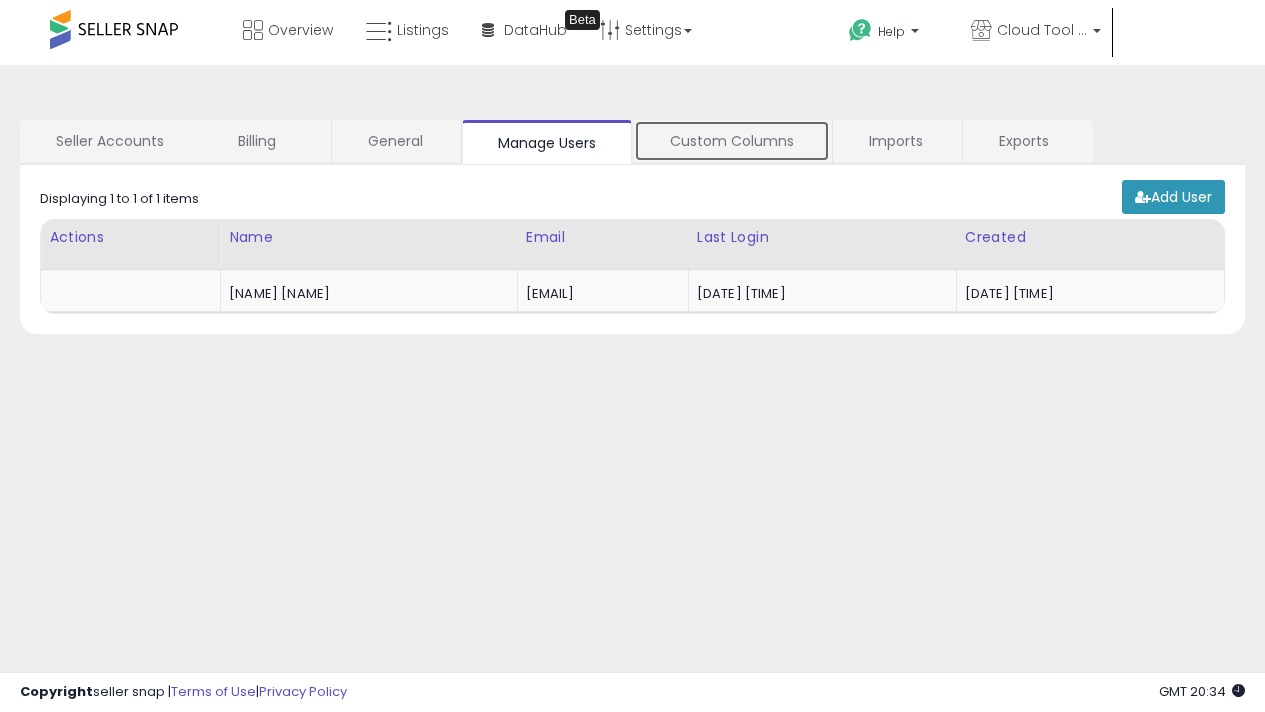 click on "Custom Columns" at bounding box center (732, 141) 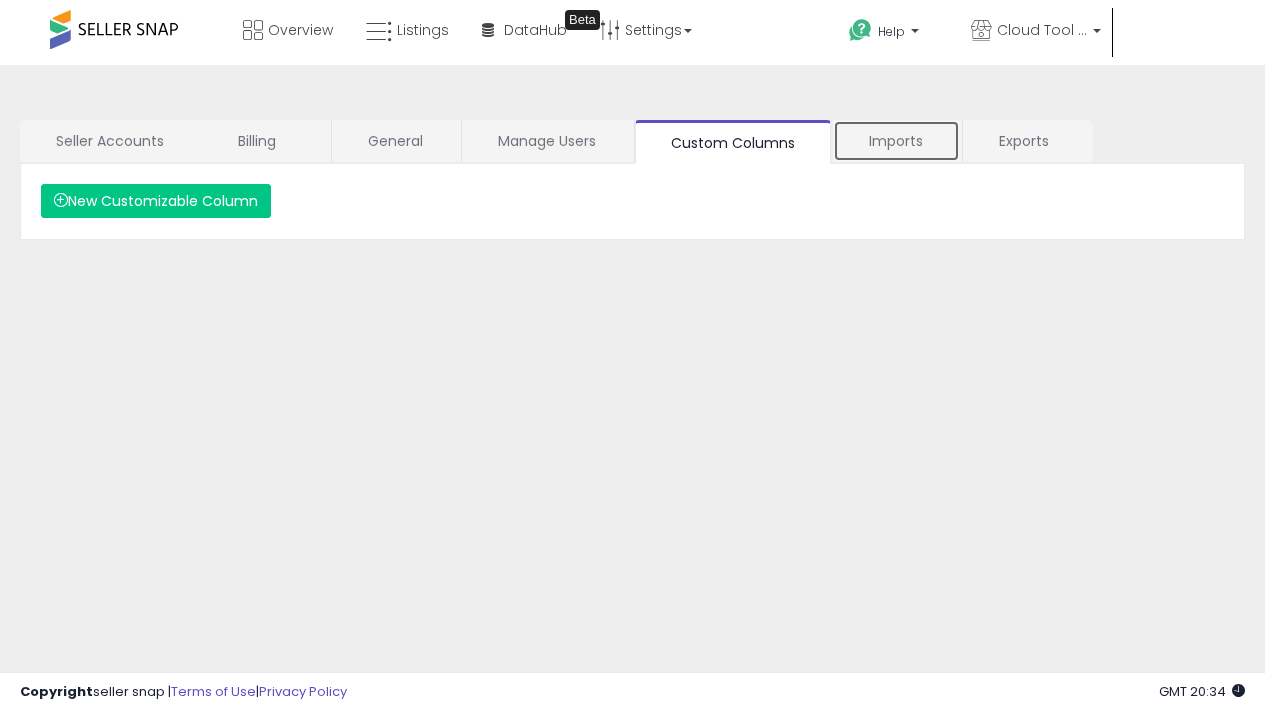 click on "Imports" at bounding box center [896, 141] 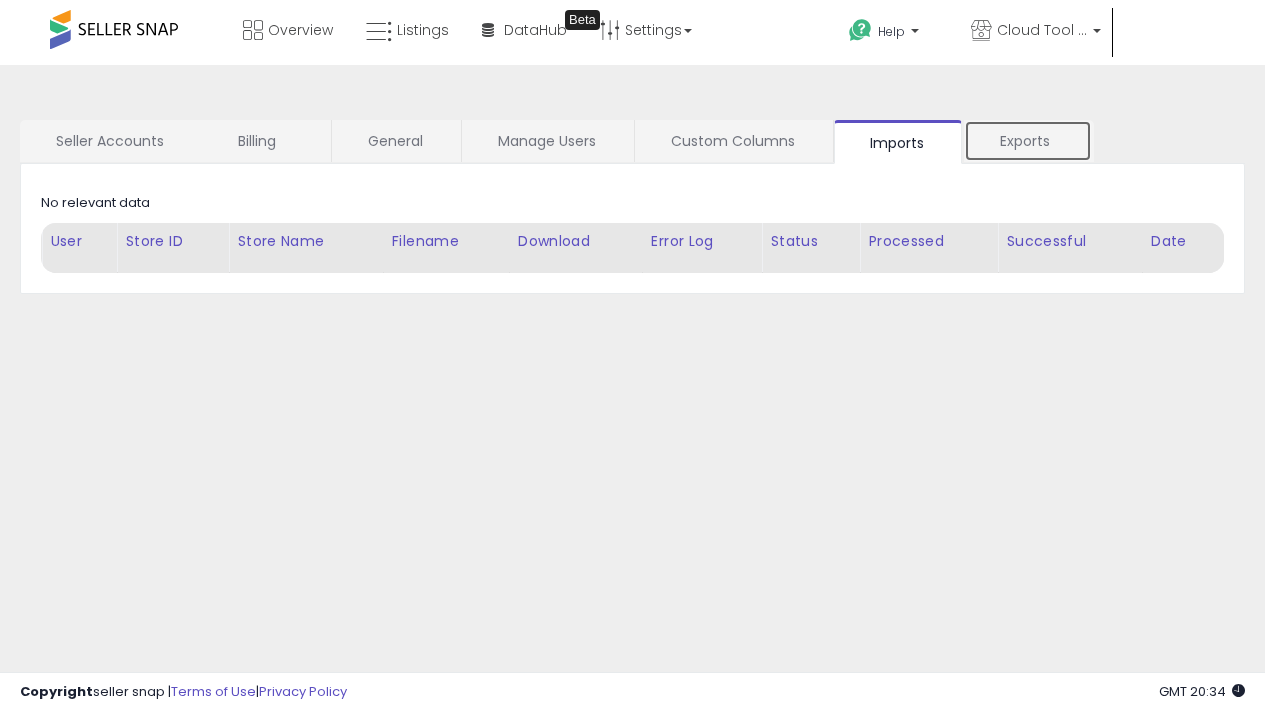 click on "Exports" at bounding box center [1028, 141] 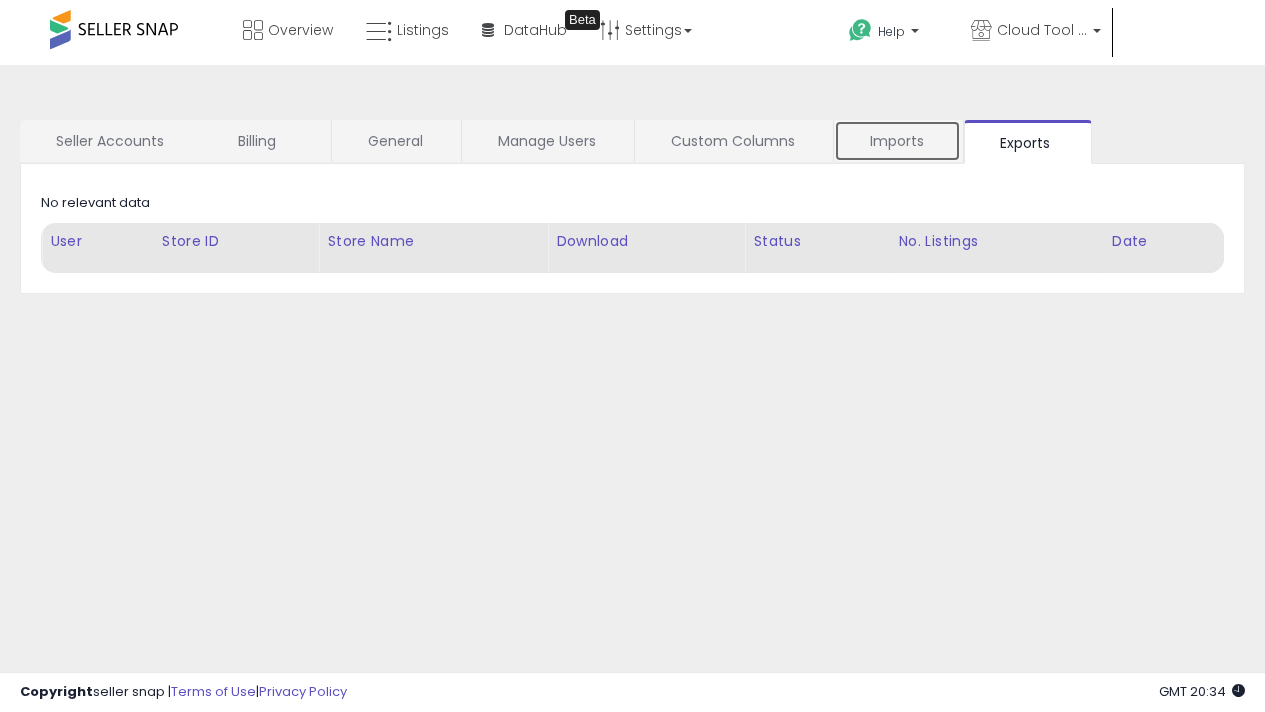 click on "Imports" at bounding box center (897, 141) 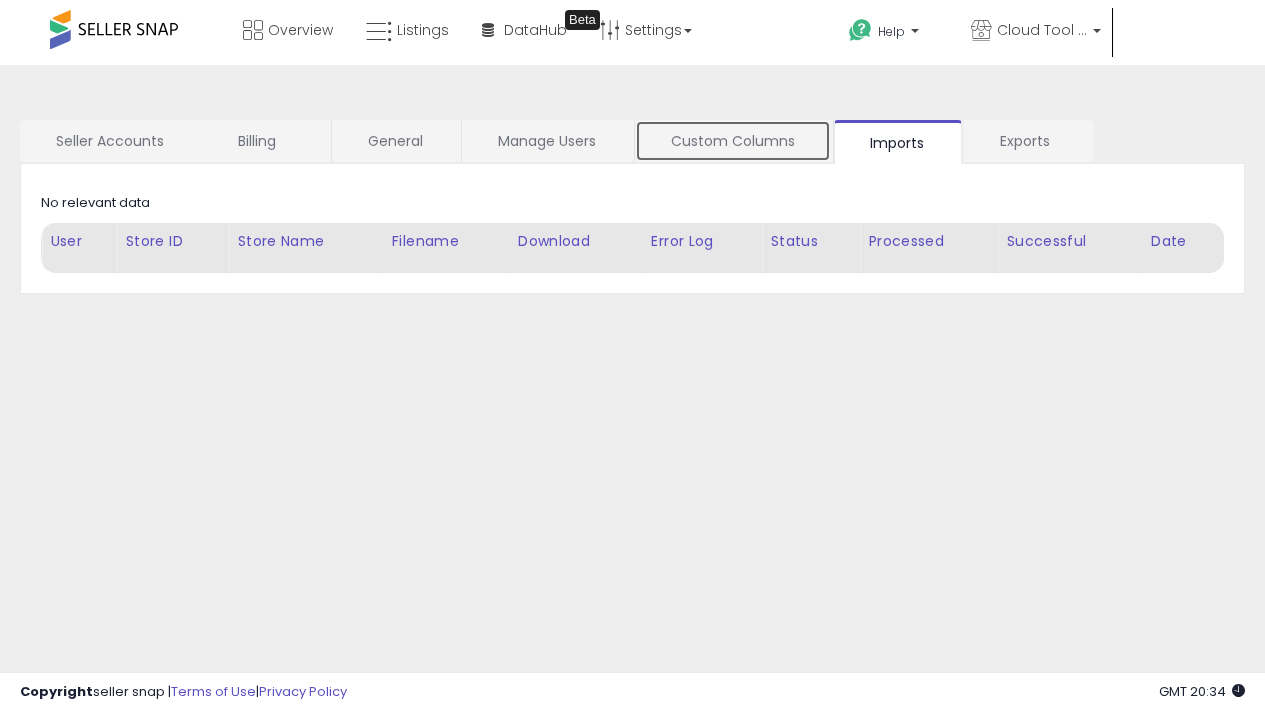 click on "Custom Columns" at bounding box center (733, 141) 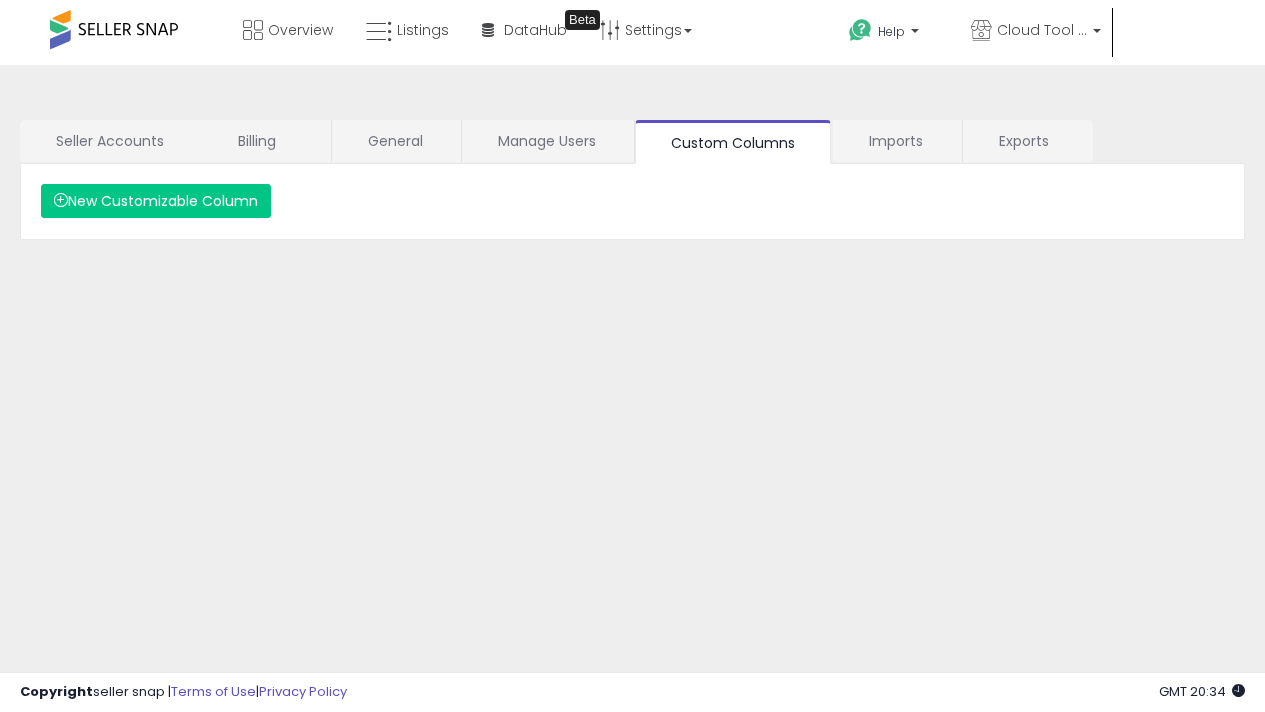 click on "Hi [FIRST]" at bounding box center [891, 75] 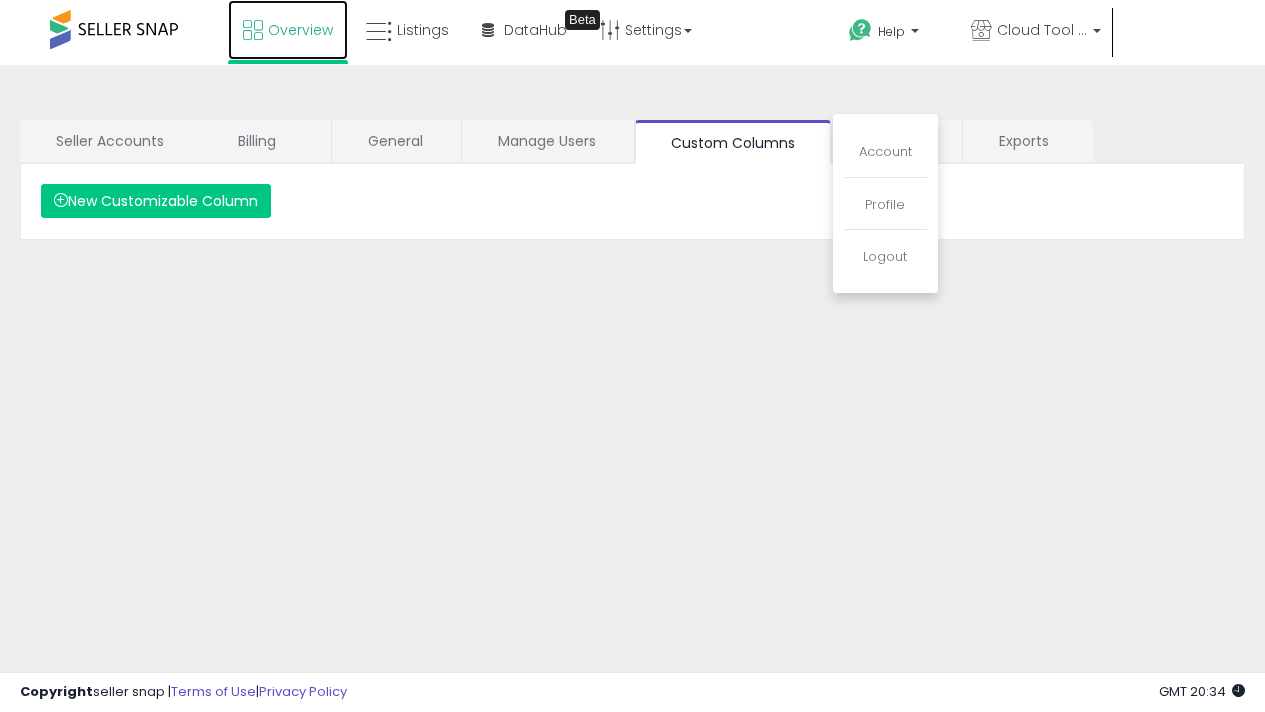 click on "Overview" at bounding box center [300, 30] 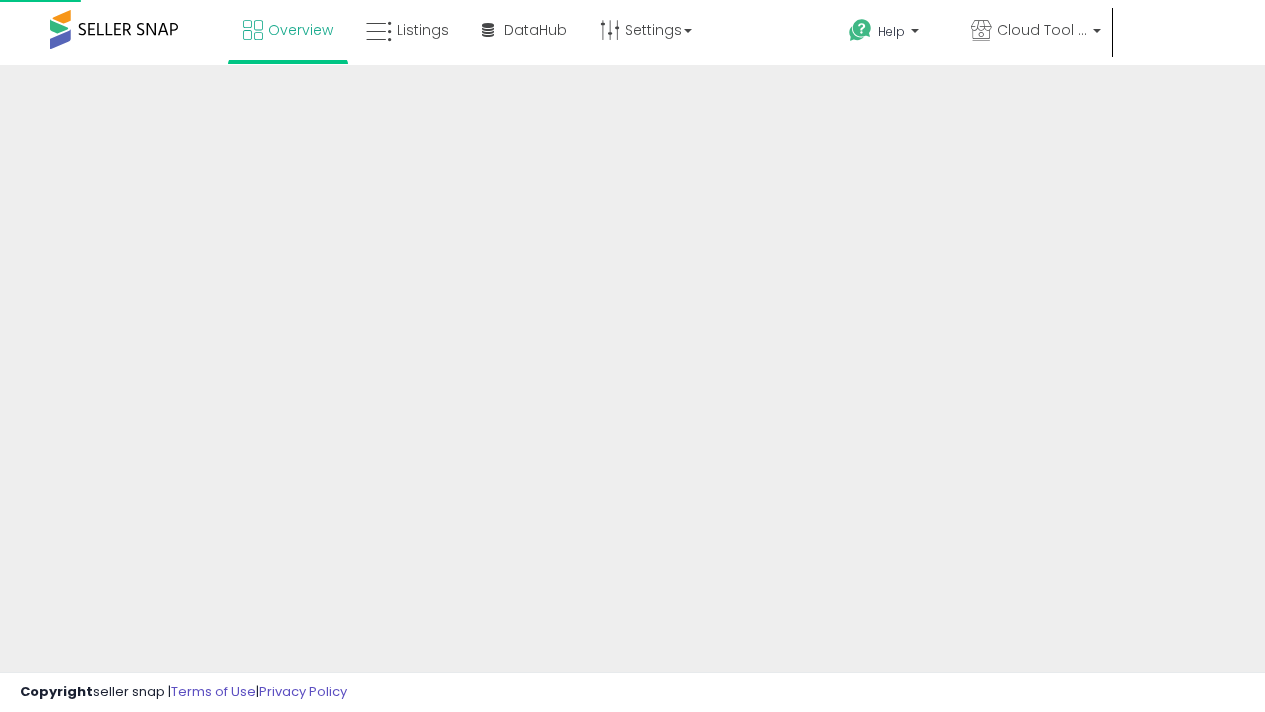 scroll, scrollTop: 0, scrollLeft: 0, axis: both 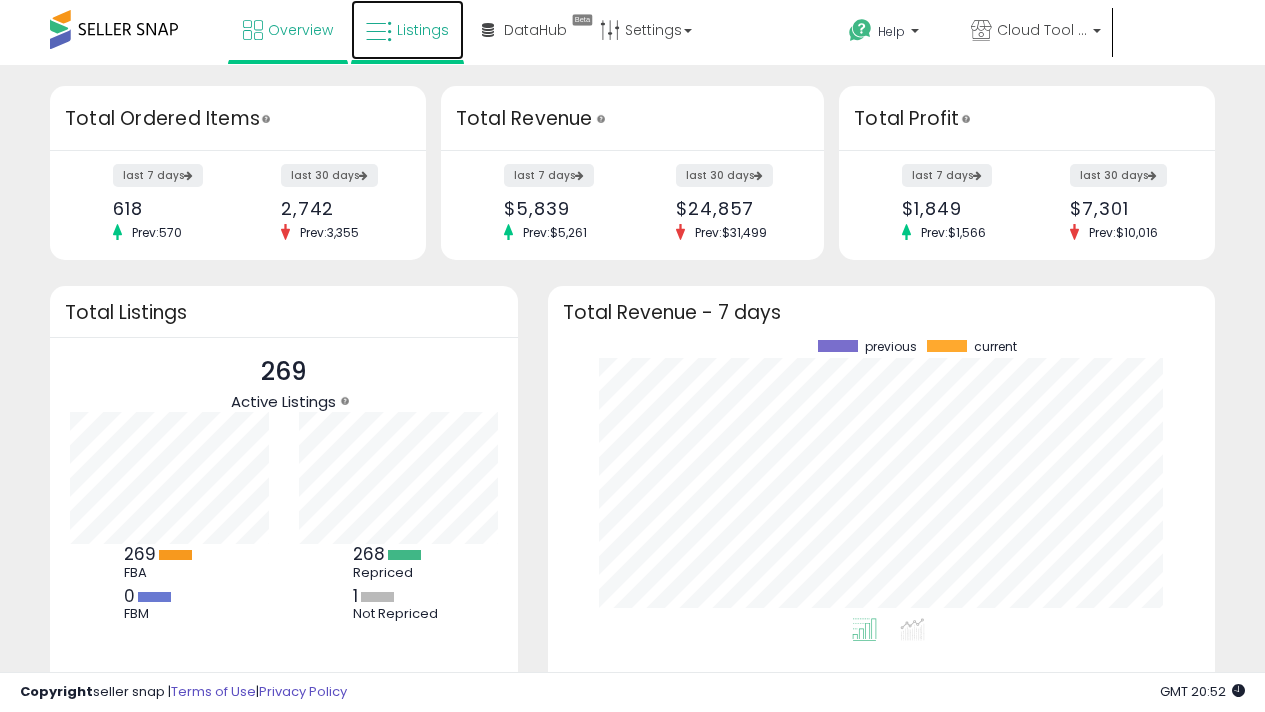 click on "Listings" at bounding box center (423, 30) 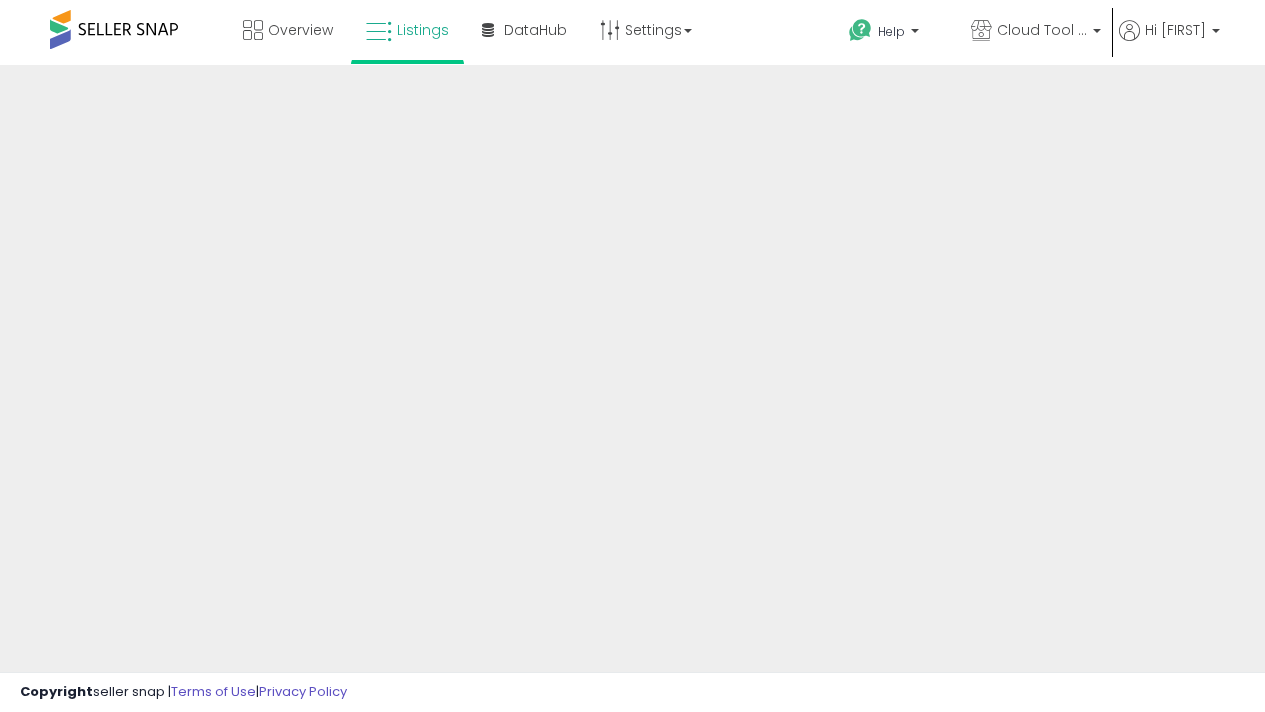 scroll, scrollTop: 0, scrollLeft: 0, axis: both 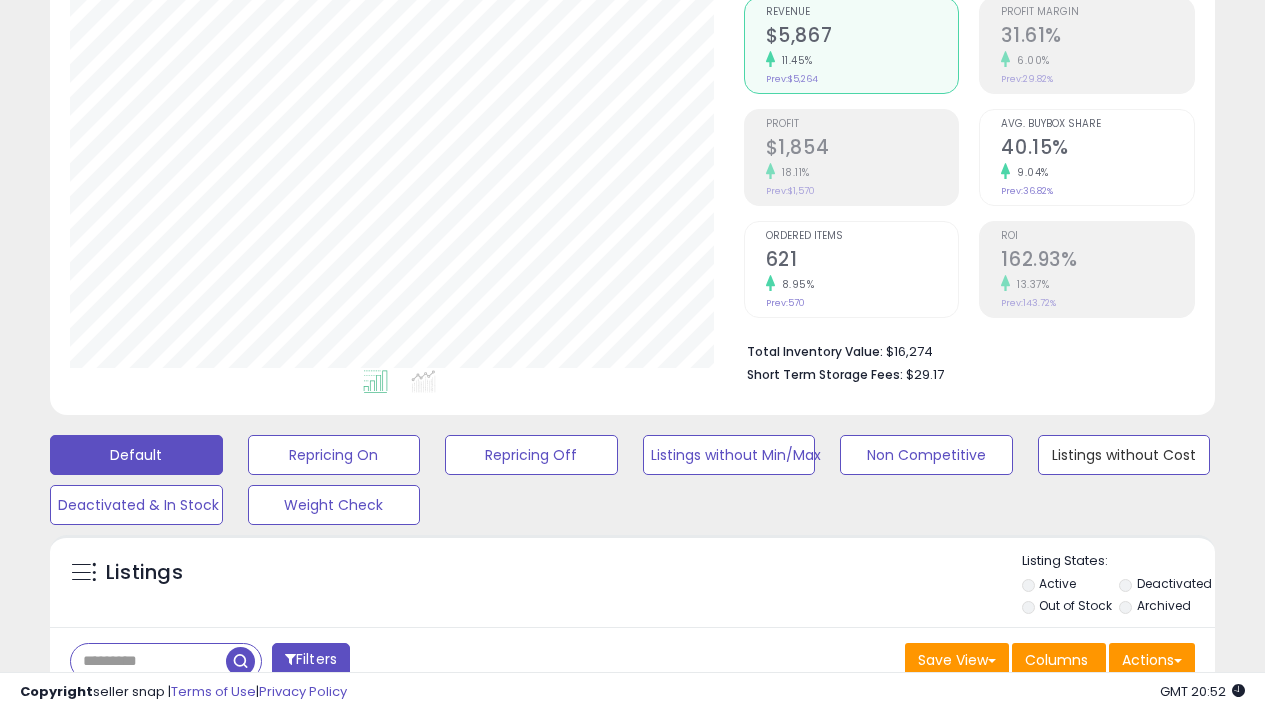 drag, startPoint x: 1145, startPoint y: 452, endPoint x: 1089, endPoint y: 501, distance: 74.41102 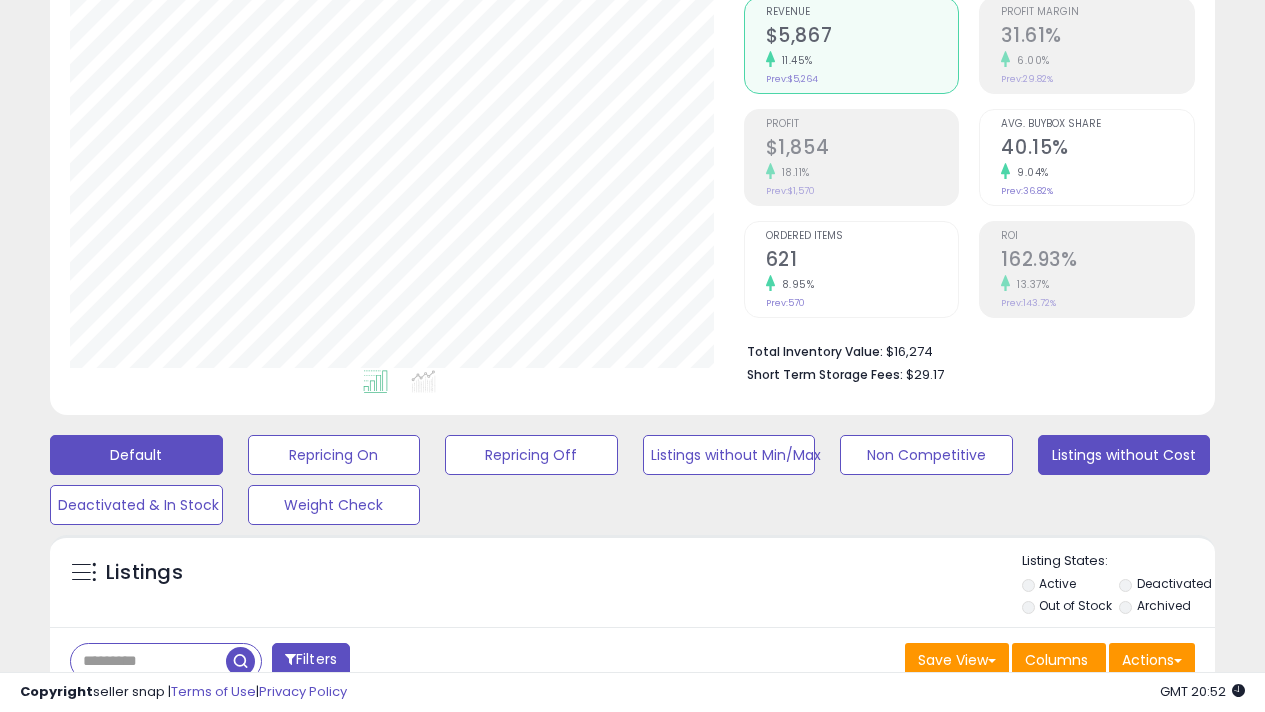 click on "Listings without Cost" at bounding box center (334, 455) 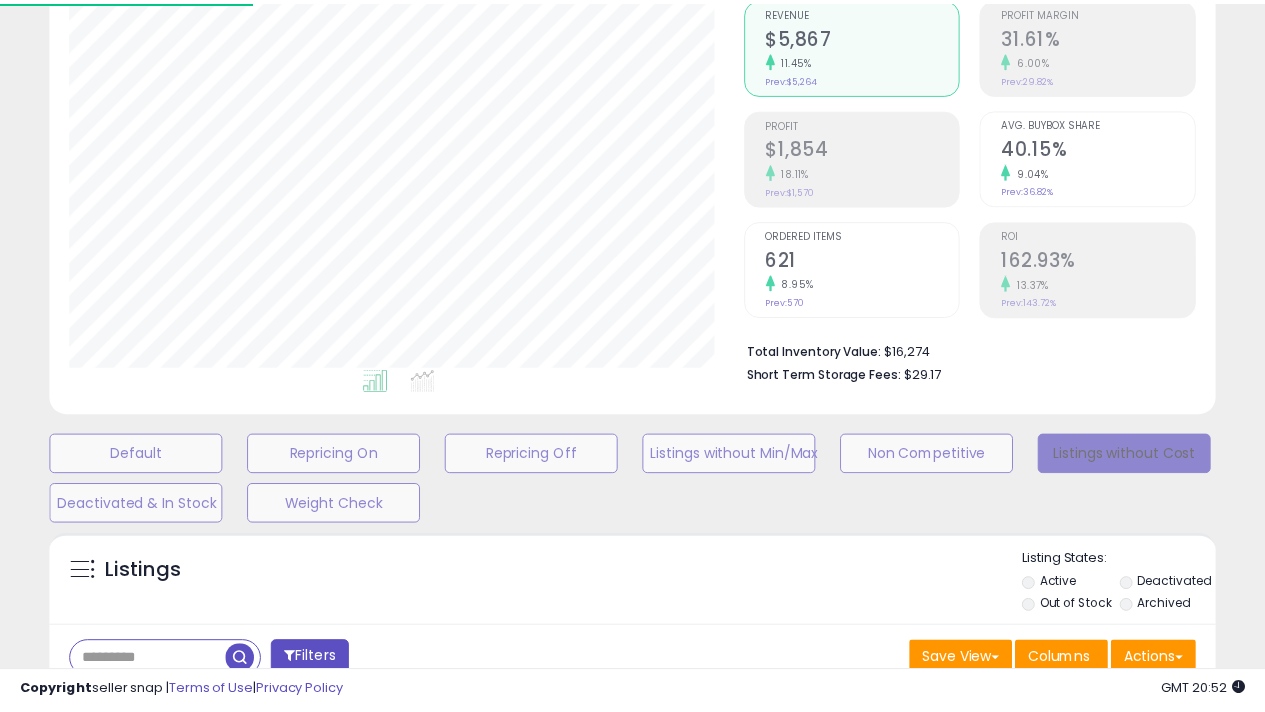 scroll, scrollTop: 999590, scrollLeft: 999326, axis: both 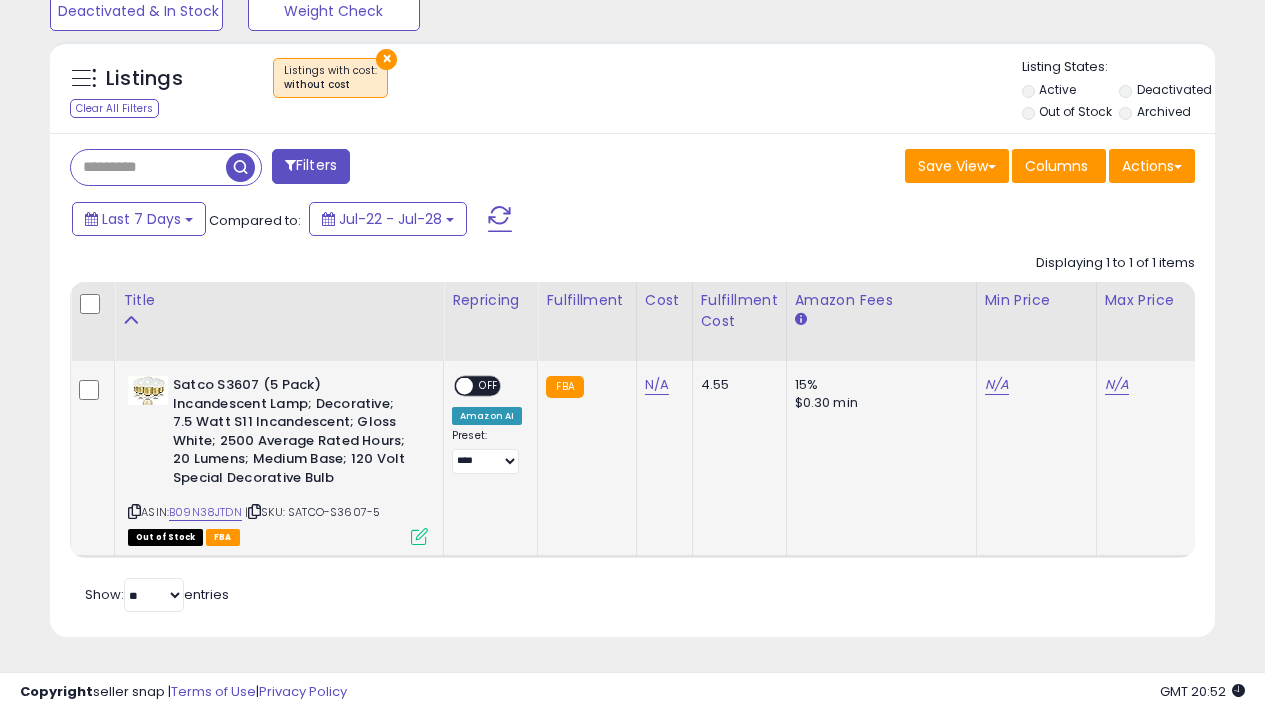 click at bounding box center (419, 536) 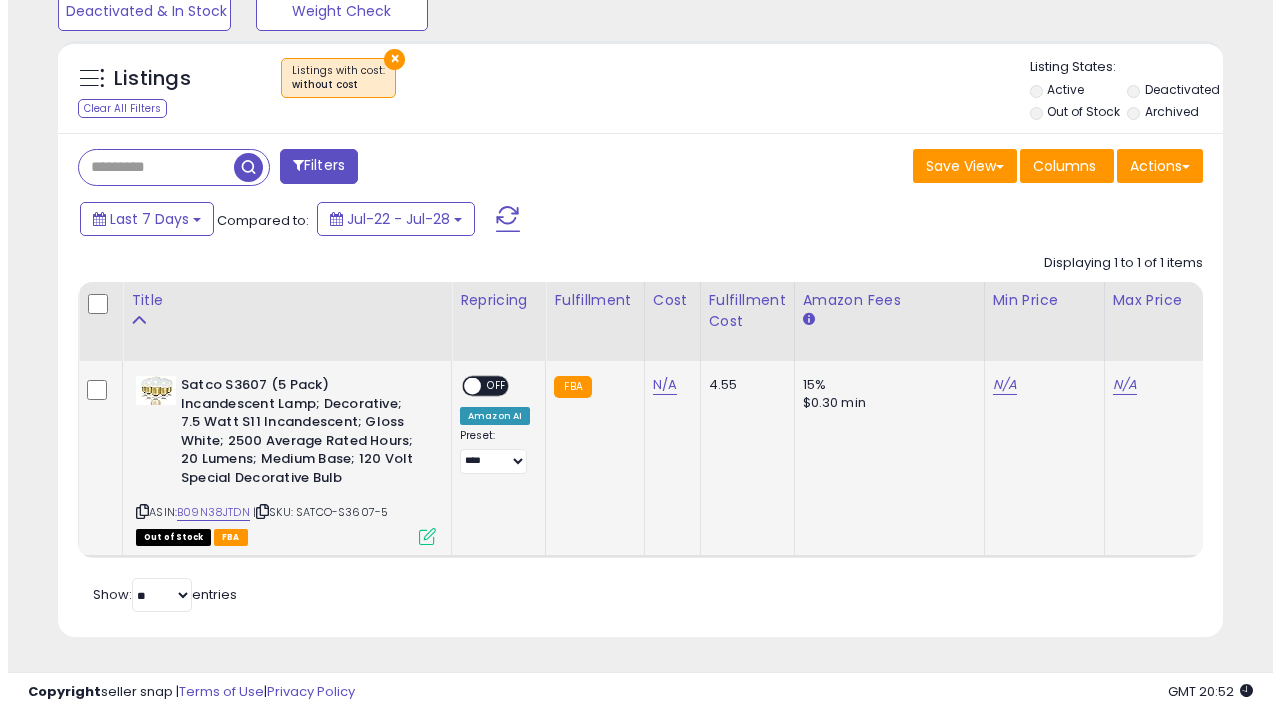scroll, scrollTop: 999590, scrollLeft: 999317, axis: both 